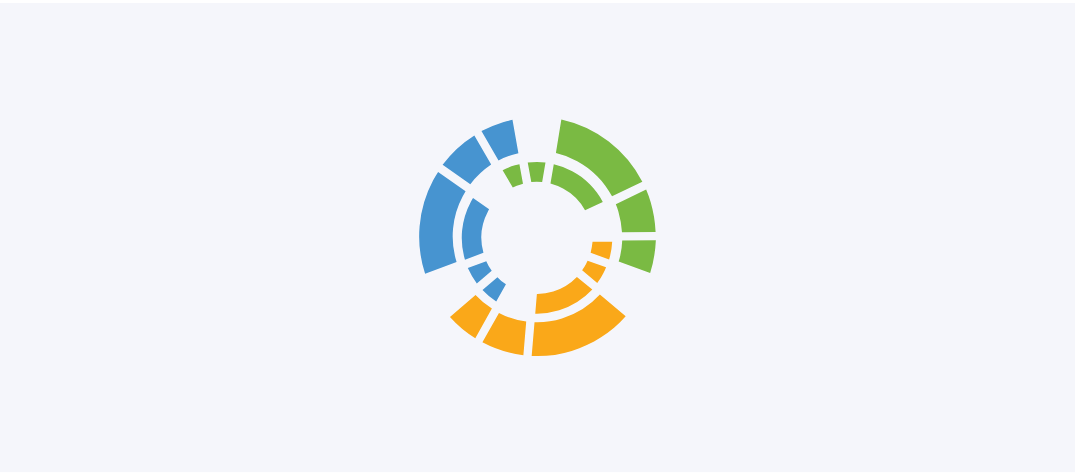 scroll, scrollTop: 0, scrollLeft: 0, axis: both 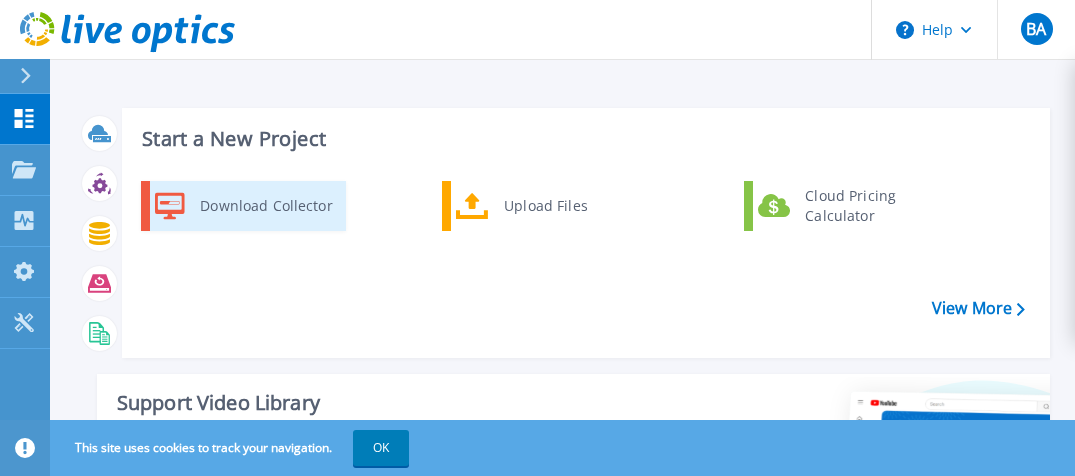 click on "Download Collector" at bounding box center (265, 206) 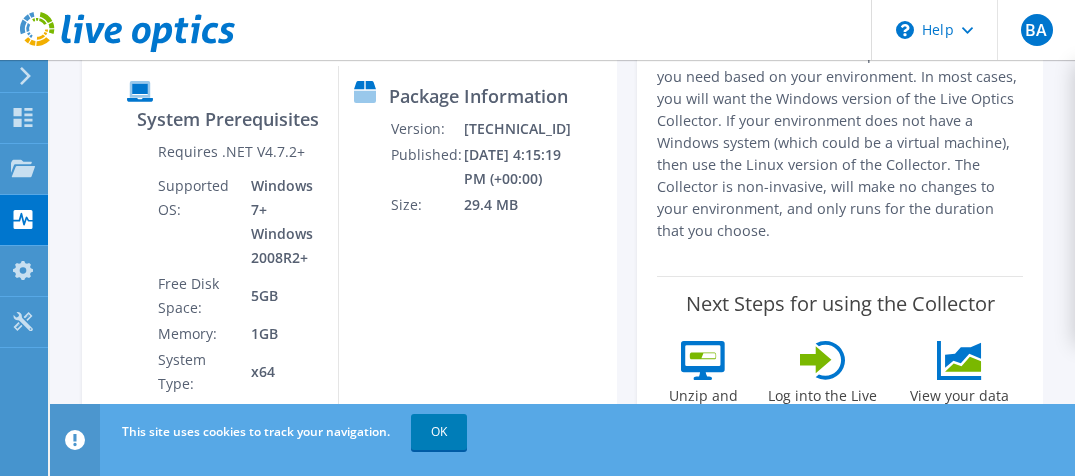 scroll, scrollTop: 269, scrollLeft: 0, axis: vertical 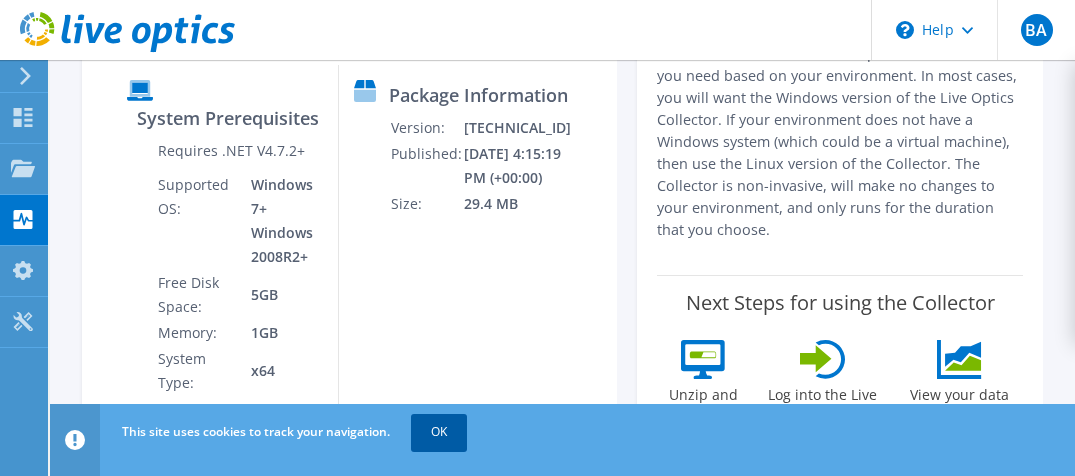 click on "OK" at bounding box center [439, 432] 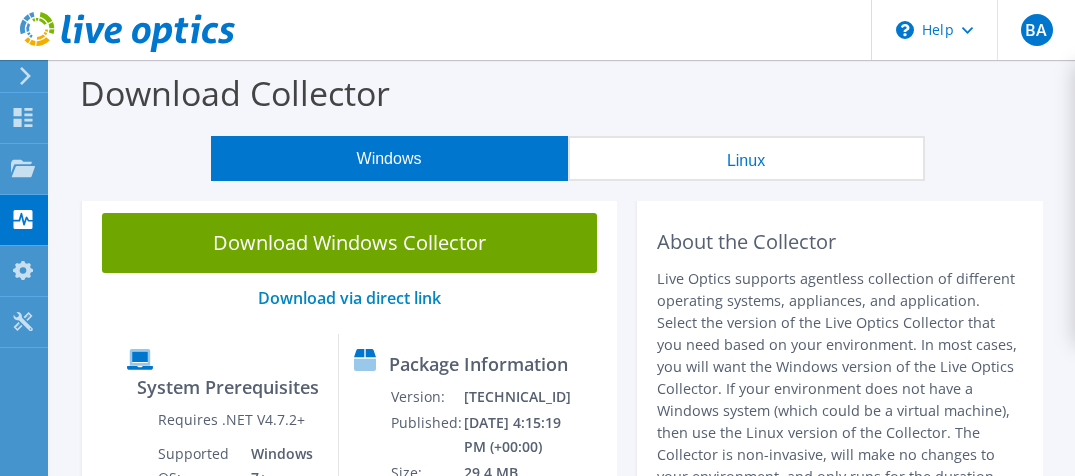 scroll, scrollTop: 1, scrollLeft: 0, axis: vertical 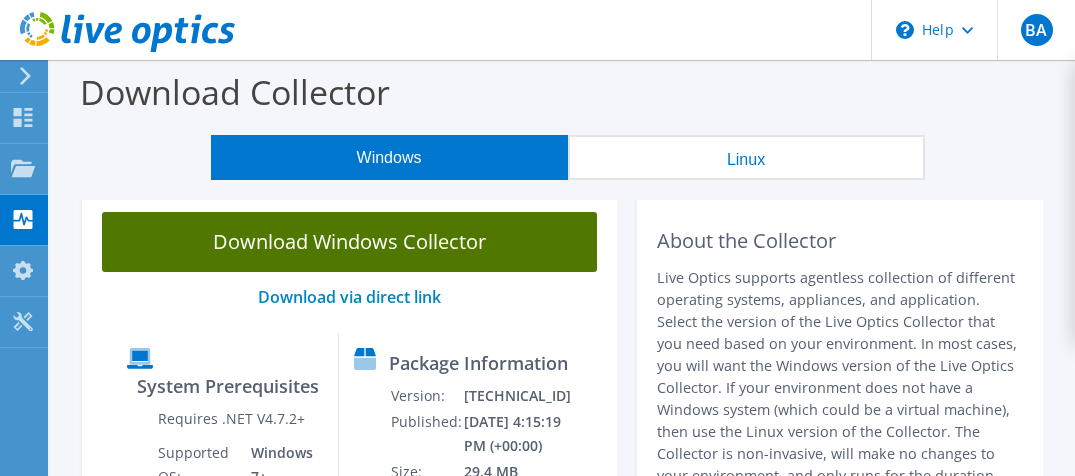 click on "Download Windows Collector" at bounding box center (349, 242) 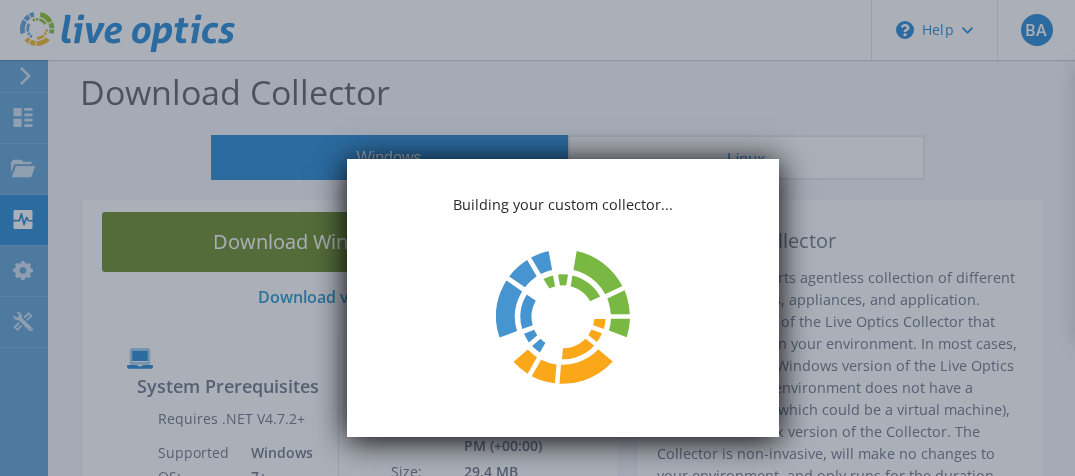 scroll, scrollTop: 0, scrollLeft: 0, axis: both 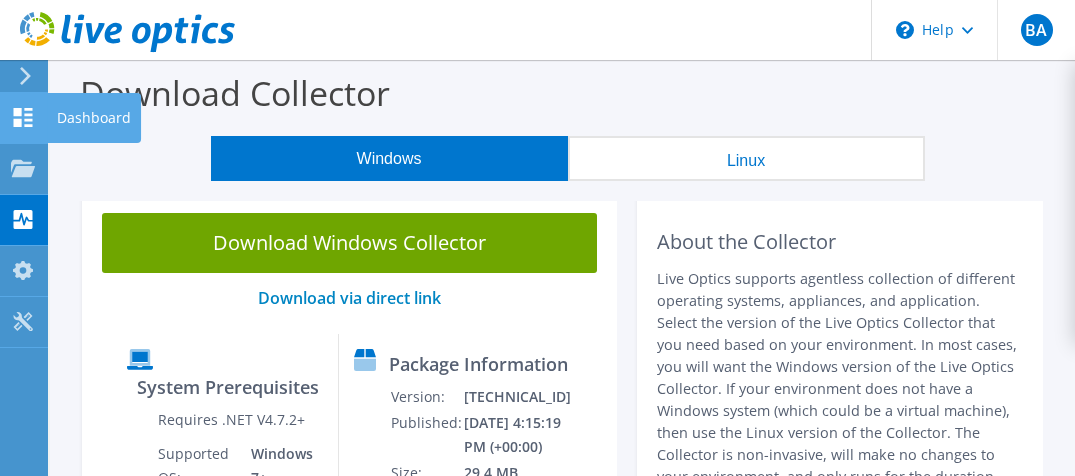 click 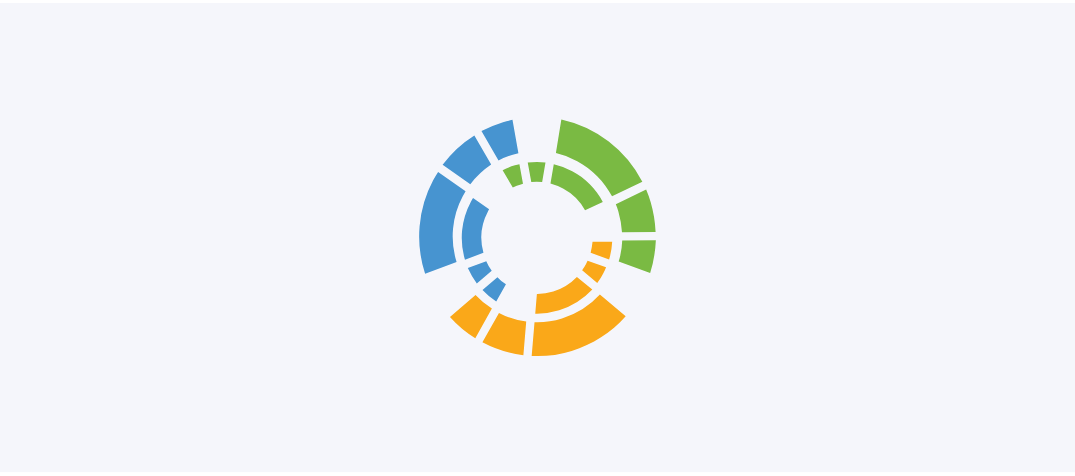 scroll, scrollTop: 0, scrollLeft: 0, axis: both 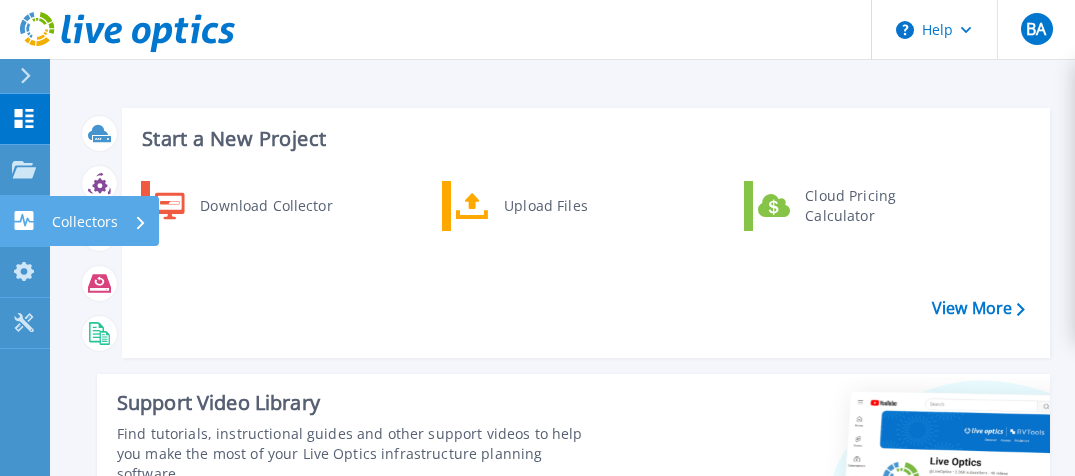 click 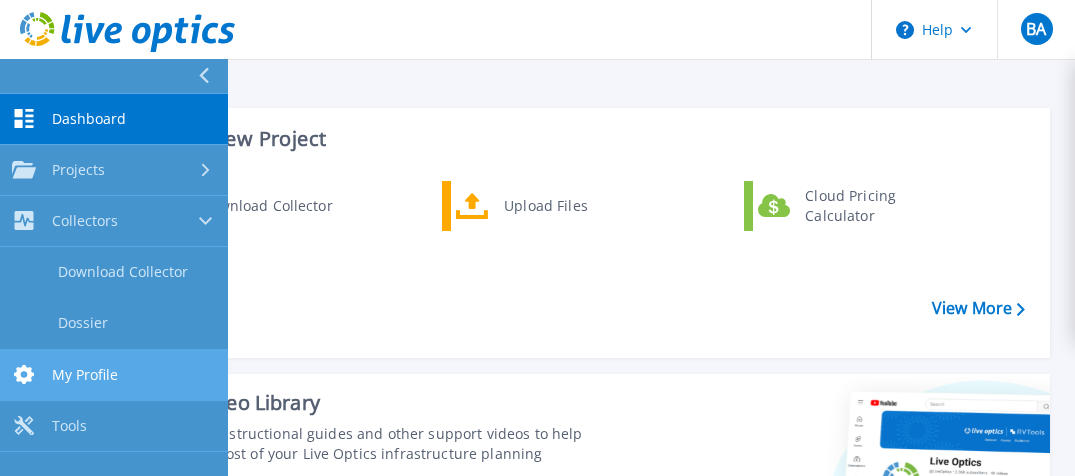 click on "My Profile" at bounding box center [85, 375] 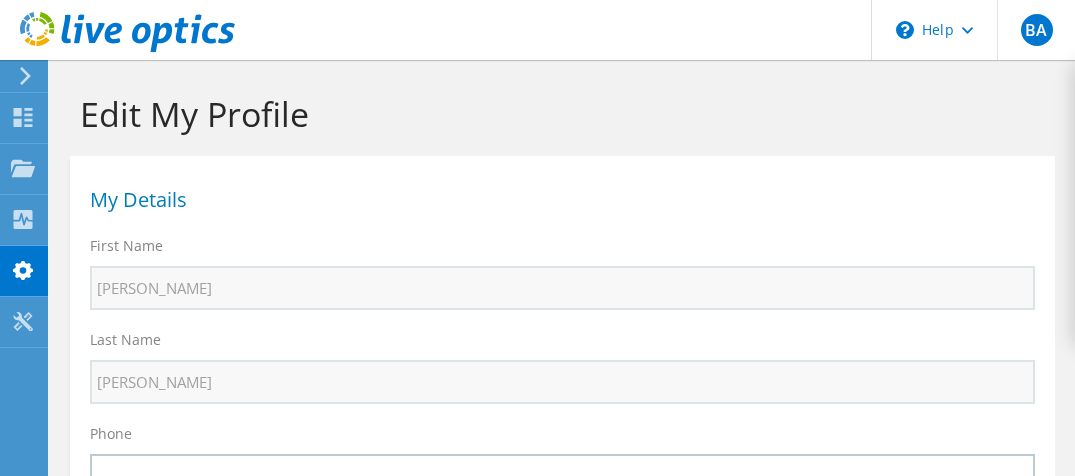 select on "37" 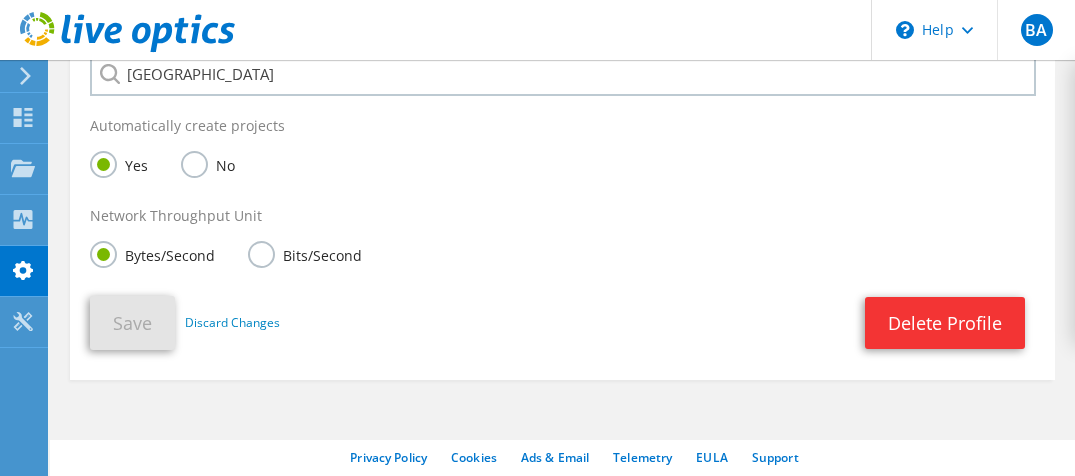 scroll, scrollTop: 639, scrollLeft: 0, axis: vertical 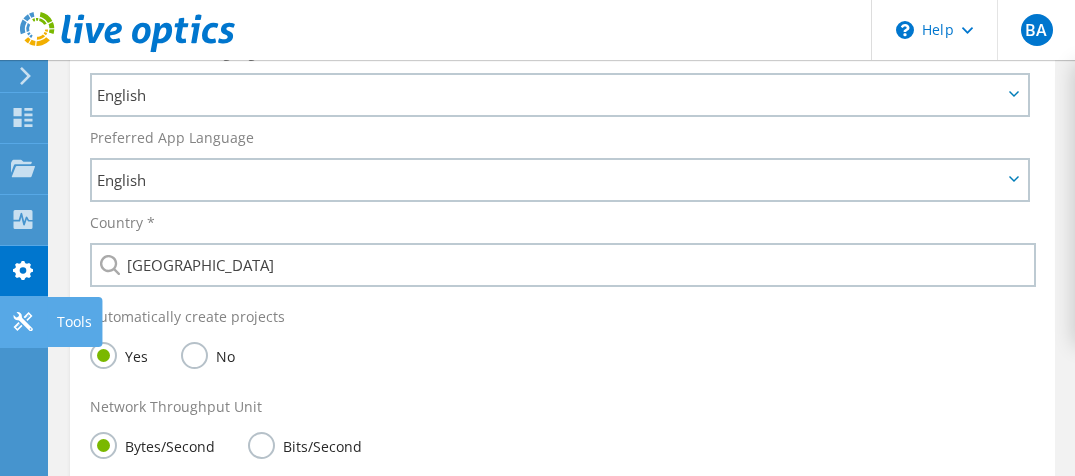 click 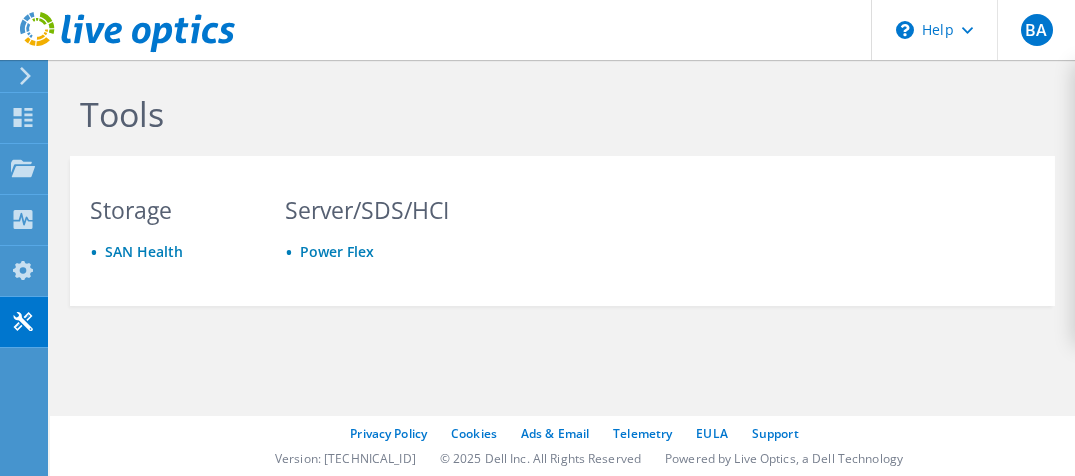 scroll, scrollTop: 0, scrollLeft: 0, axis: both 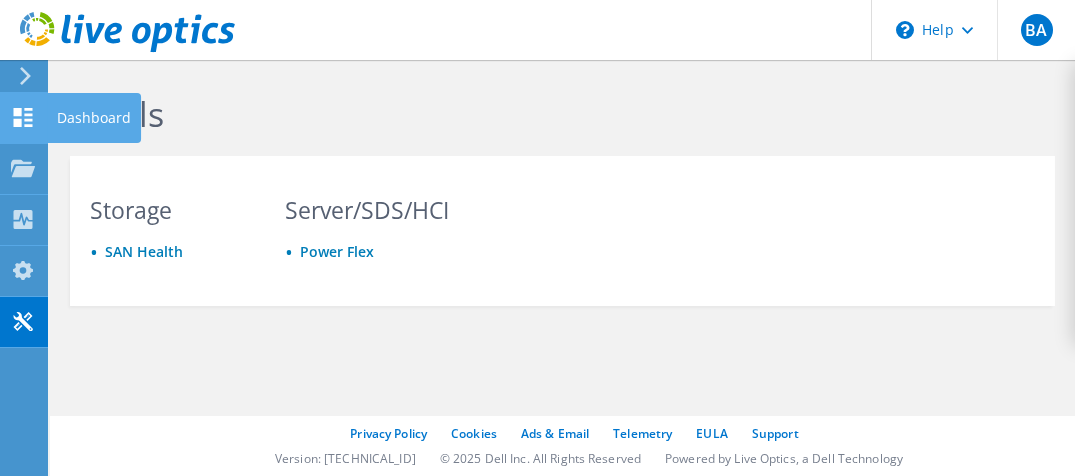 click 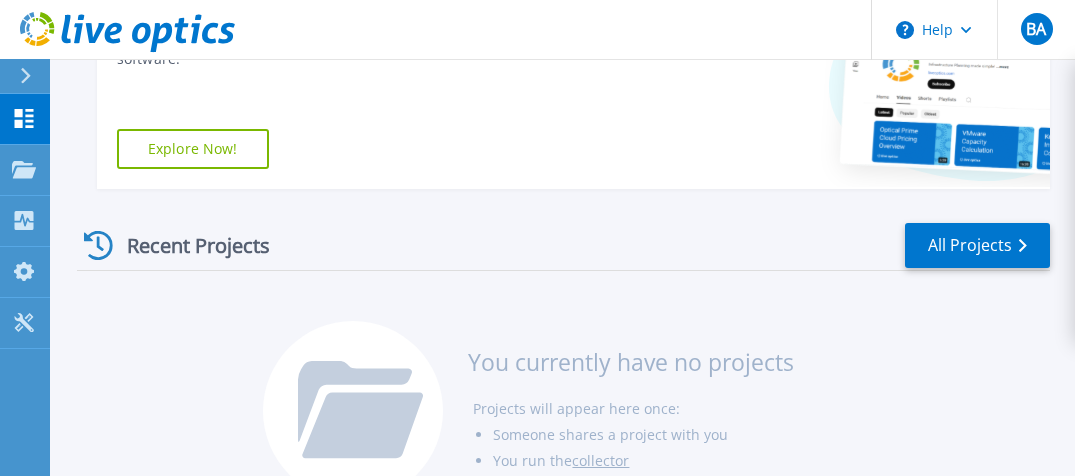 scroll, scrollTop: 0, scrollLeft: 0, axis: both 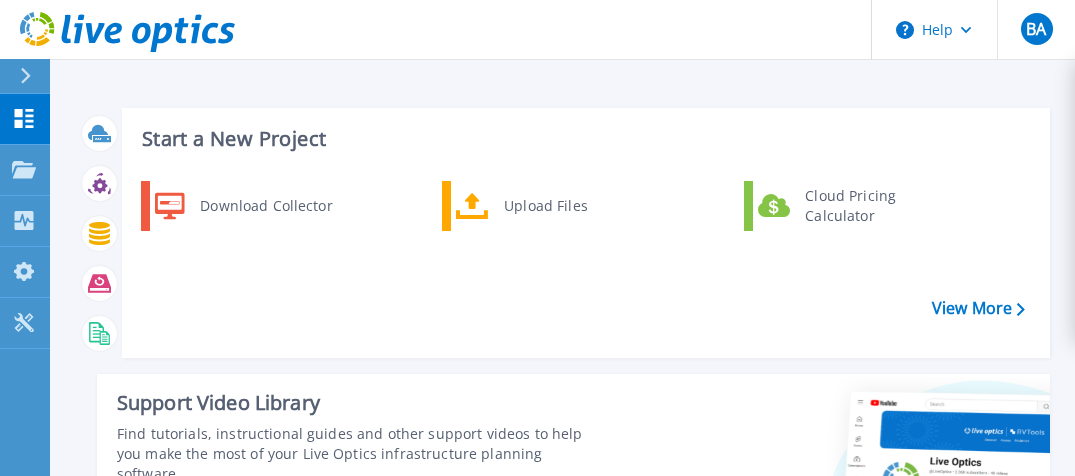 drag, startPoint x: 101, startPoint y: 0, endPoint x: 637, endPoint y: 341, distance: 635.2771 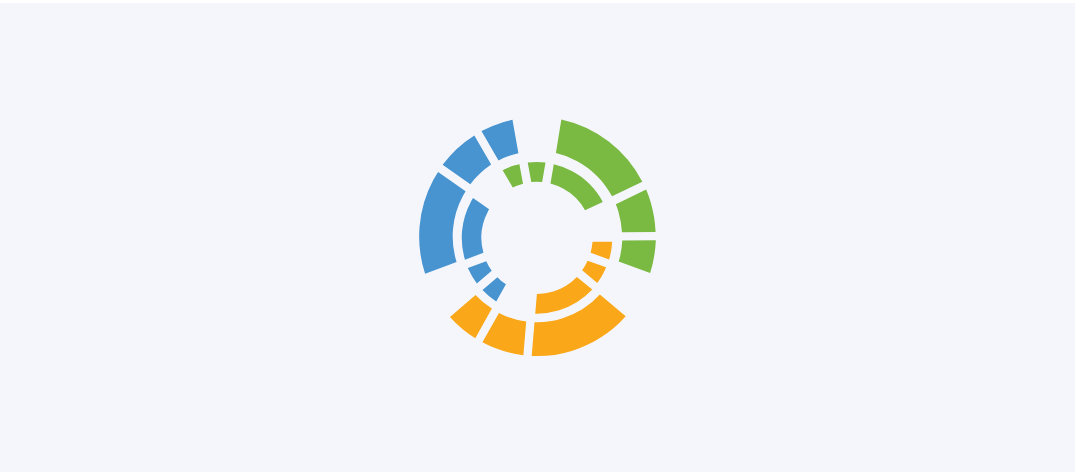 scroll, scrollTop: 0, scrollLeft: 0, axis: both 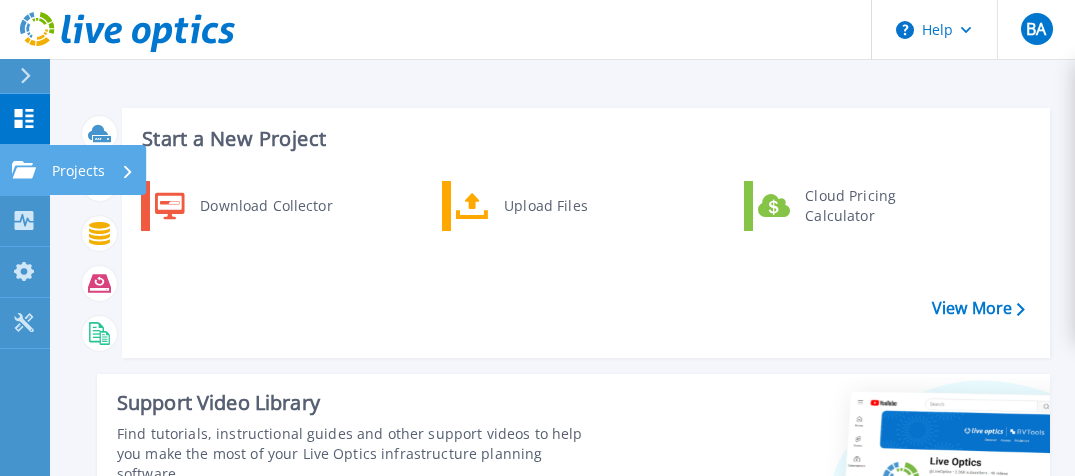 click 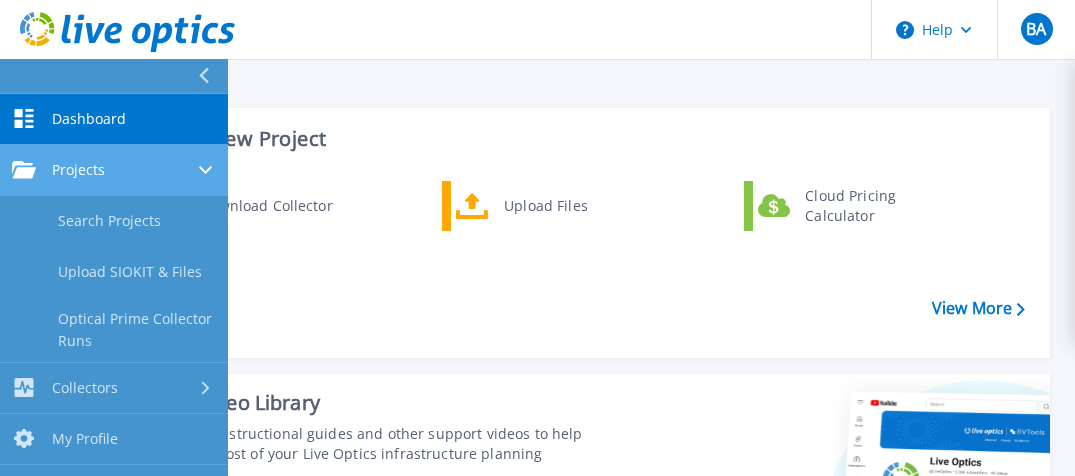 click on "Projects" at bounding box center [114, 170] 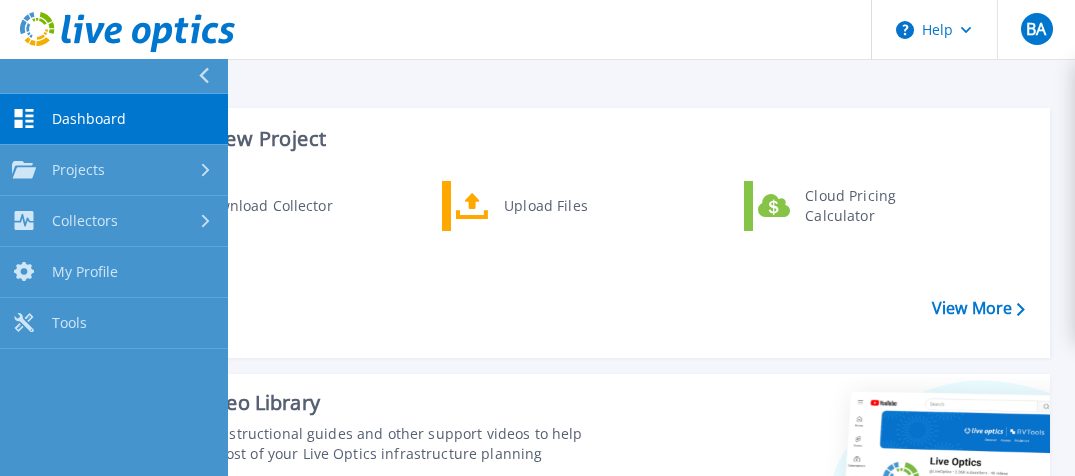 click on "Dashboard" at bounding box center (89, 119) 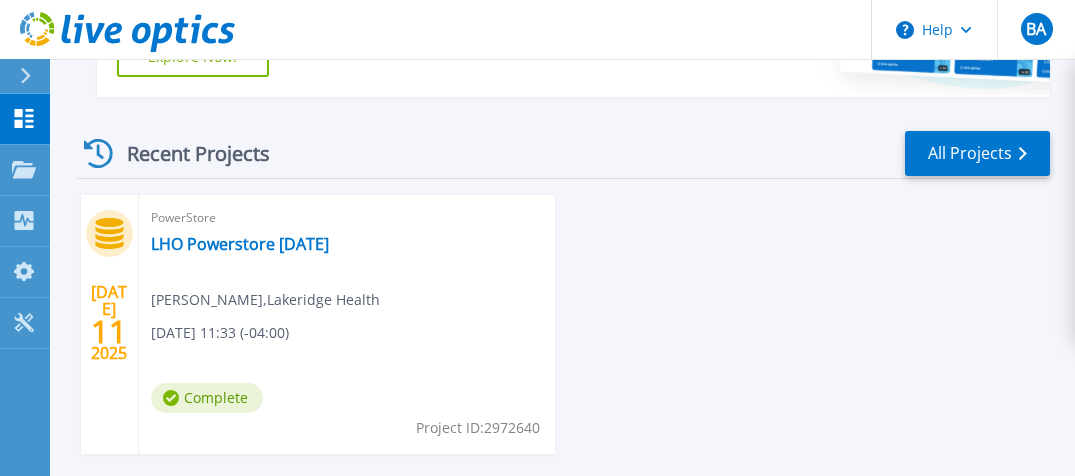 scroll, scrollTop: 504, scrollLeft: 0, axis: vertical 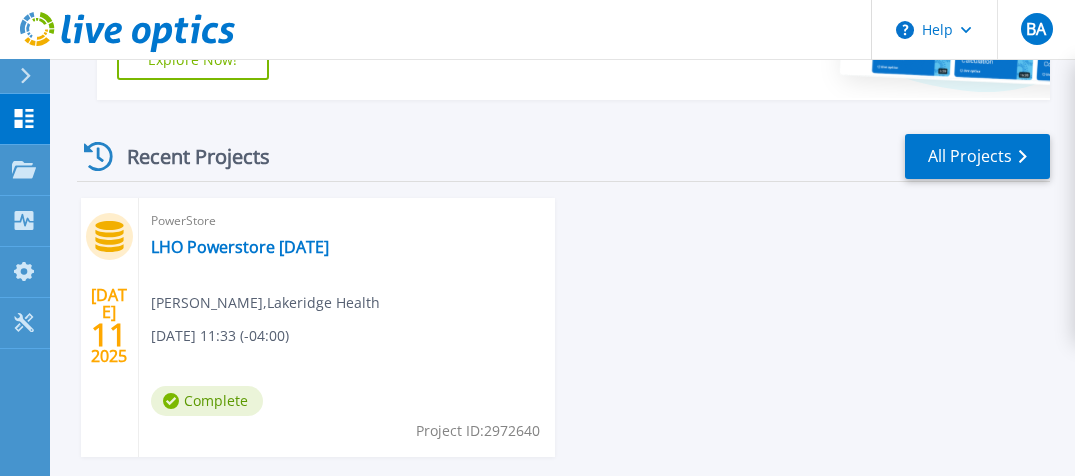 click on "[DATE] PowerStore LHO Powerstore [DATE] [PERSON_NAME] ,  Lakeridge Health [DATE] 11:33 (-04:00) Complete Project ID:  2972640" at bounding box center (555, 347) 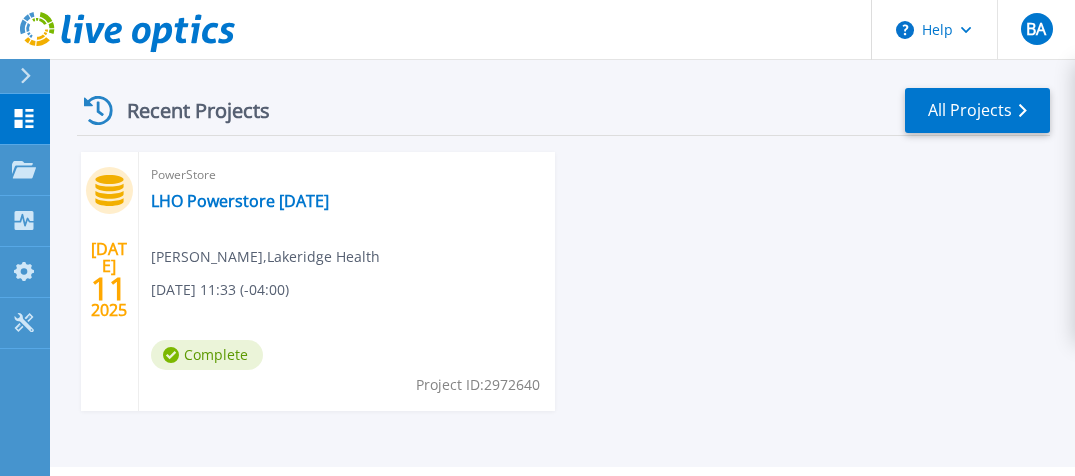 scroll, scrollTop: 553, scrollLeft: 0, axis: vertical 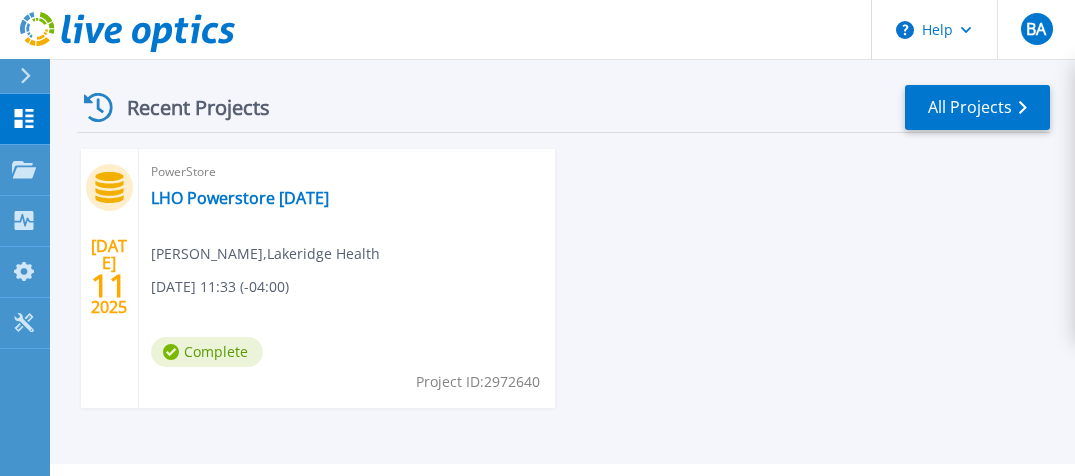 click on "PowerStore LHO Powerstore [DATE] [PERSON_NAME] ,  Lakeridge Health [DATE] 11:33 (-04:00) Complete Project ID:  2972640" at bounding box center [347, 278] 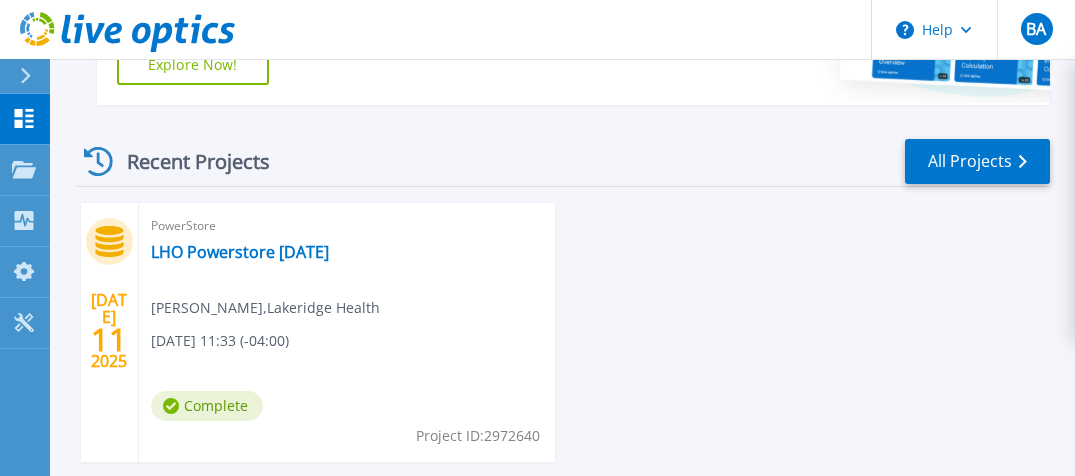 scroll, scrollTop: 500, scrollLeft: 0, axis: vertical 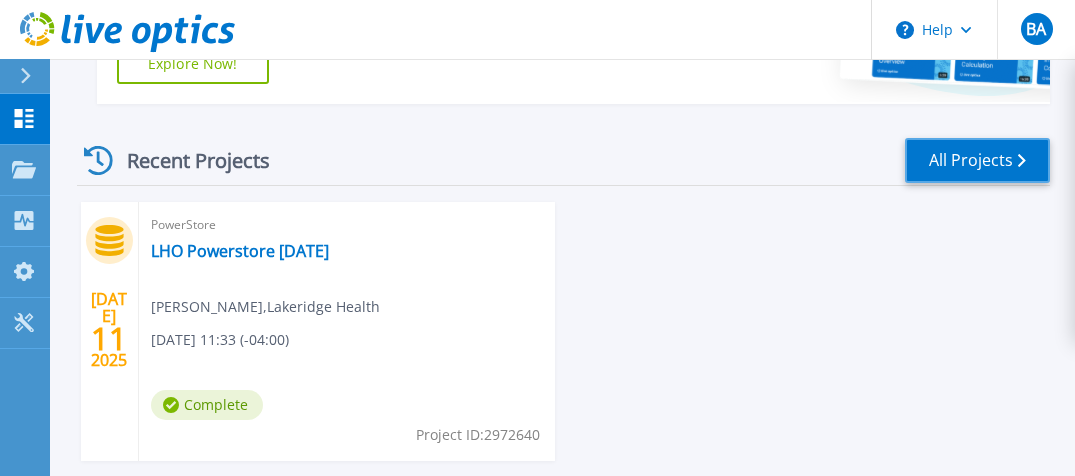 click on "All Projects" at bounding box center (977, 160) 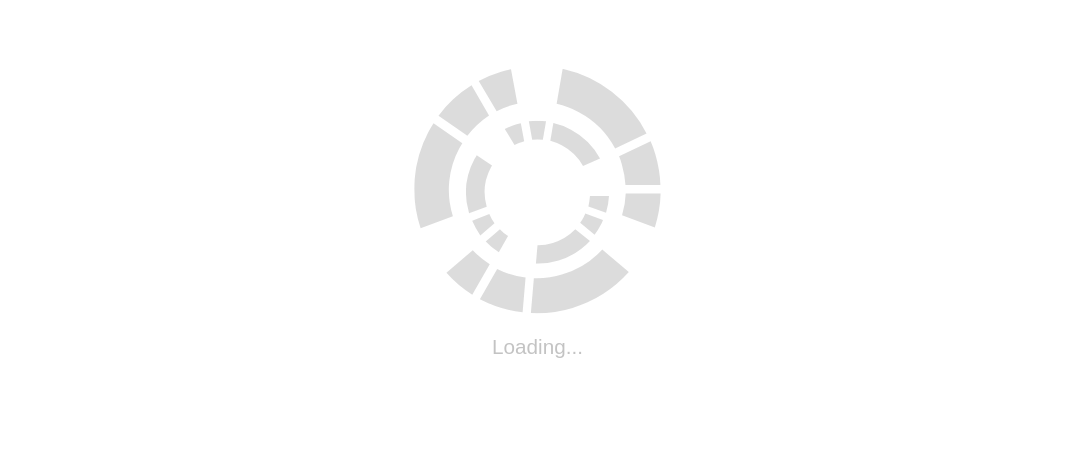 scroll, scrollTop: 0, scrollLeft: 0, axis: both 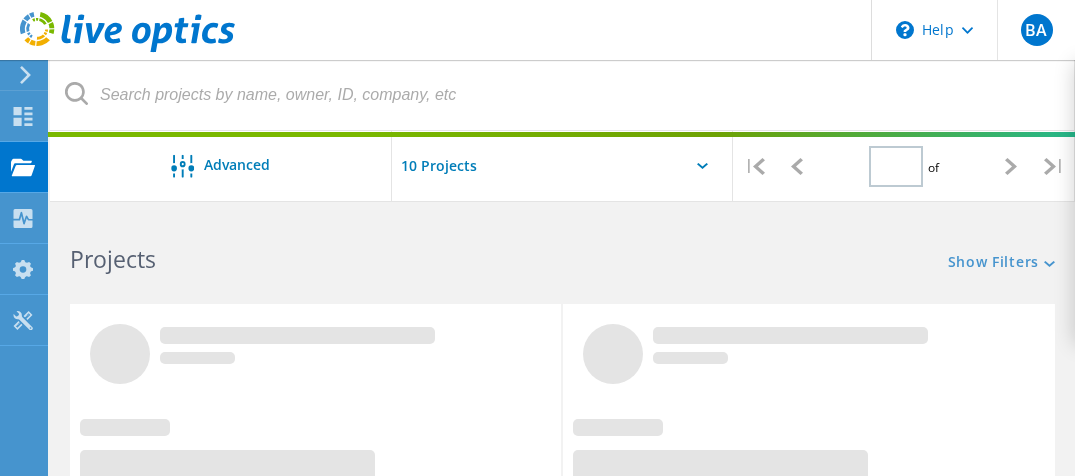 type on "1" 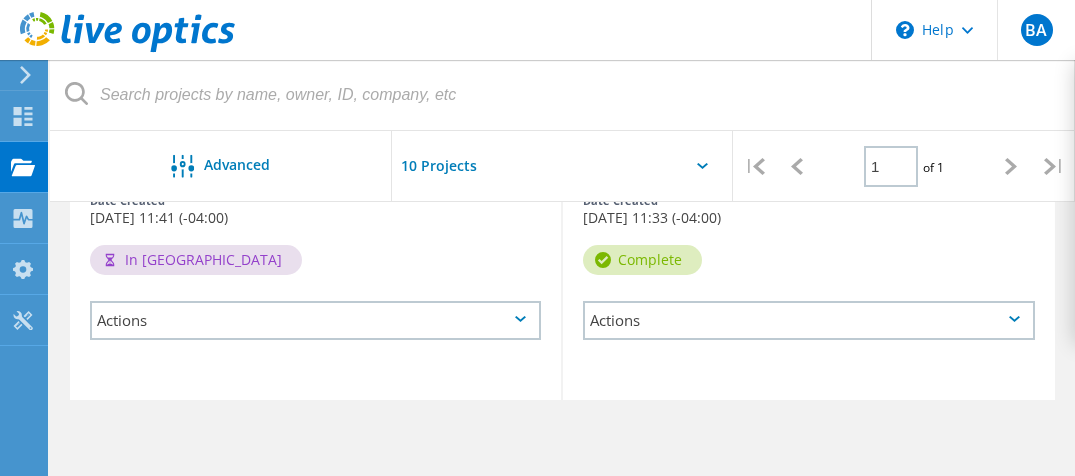 scroll, scrollTop: 303, scrollLeft: 0, axis: vertical 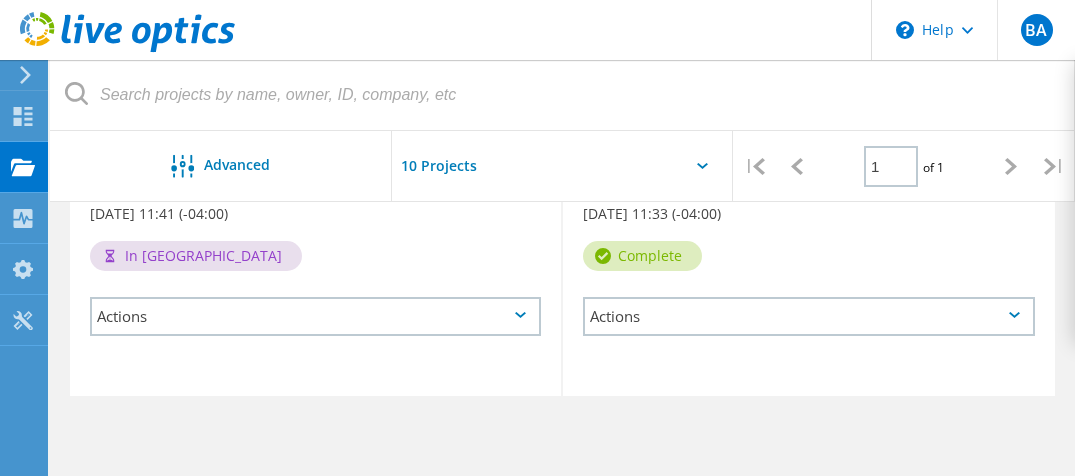 click on "Actions" 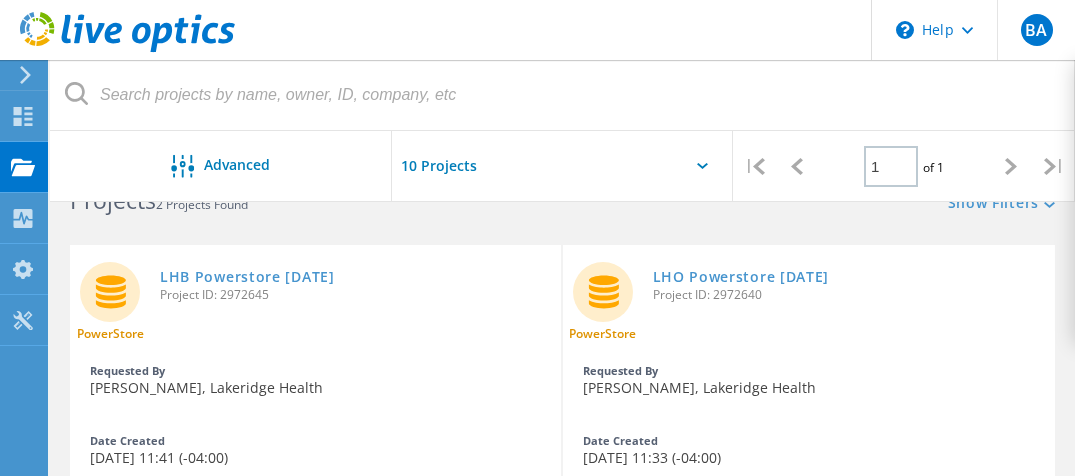 scroll, scrollTop: 0, scrollLeft: 0, axis: both 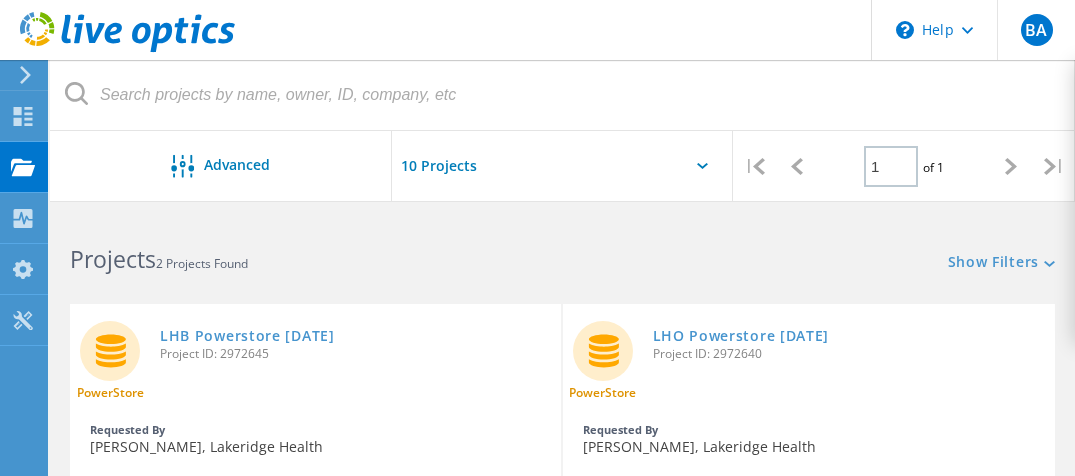 click on "Reset Filters  Show Filters" 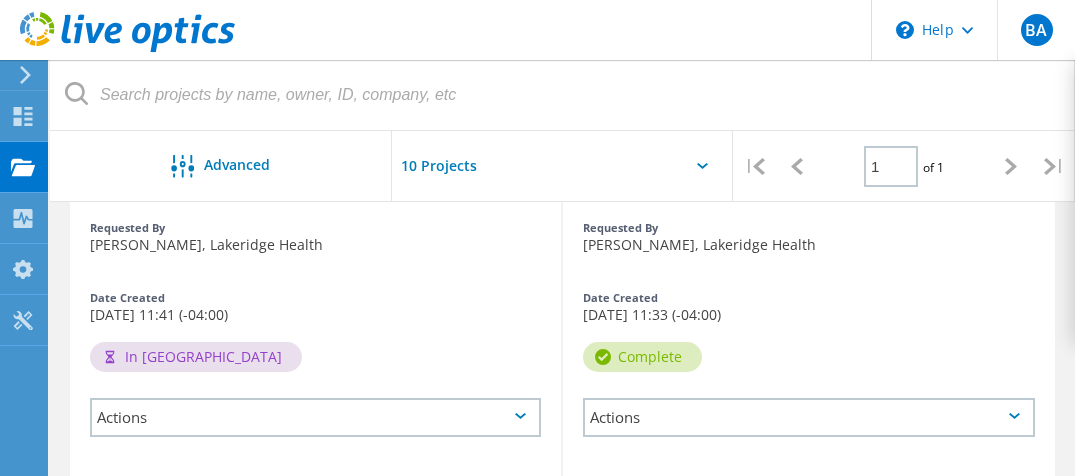 scroll, scrollTop: 201, scrollLeft: 0, axis: vertical 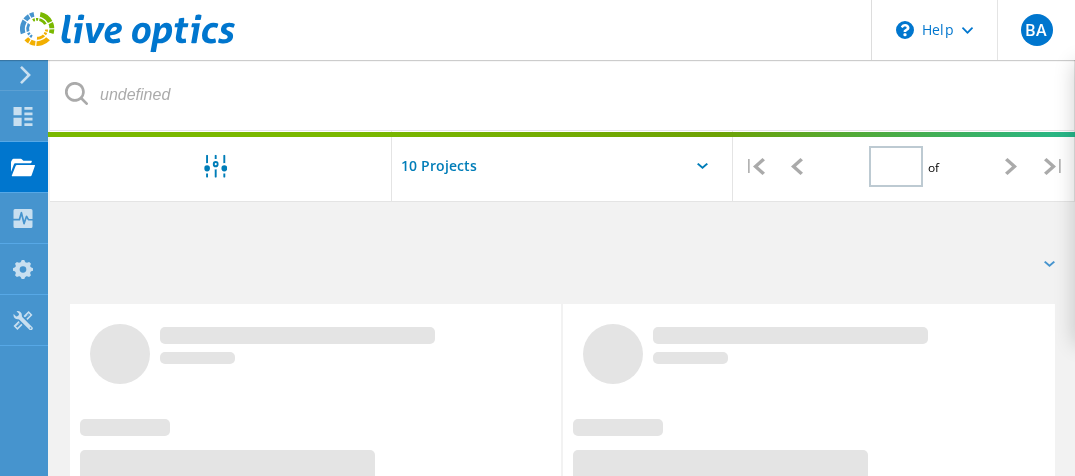 type on "1" 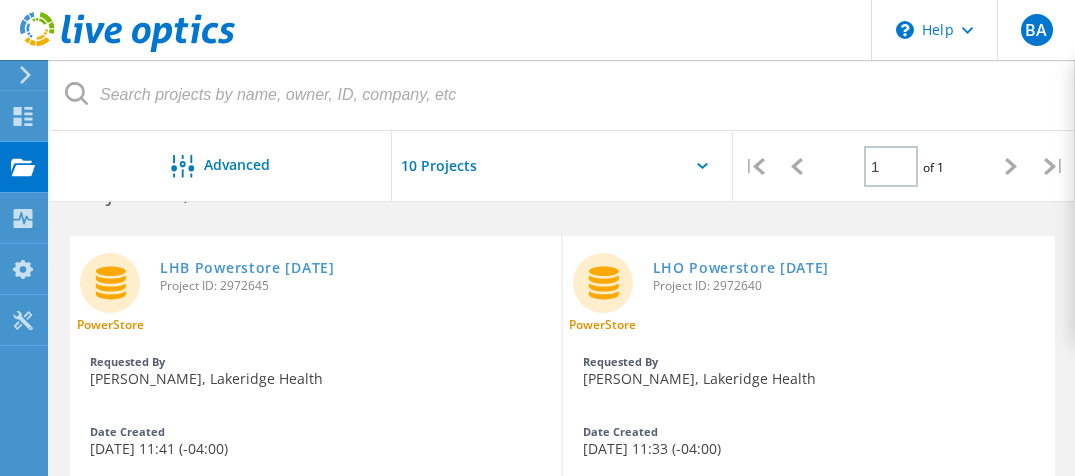 scroll, scrollTop: 67, scrollLeft: 0, axis: vertical 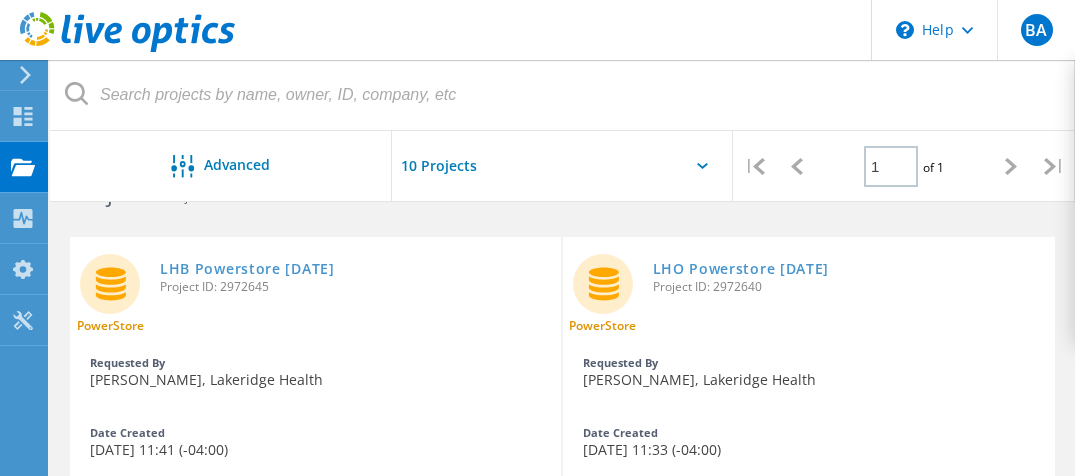 click 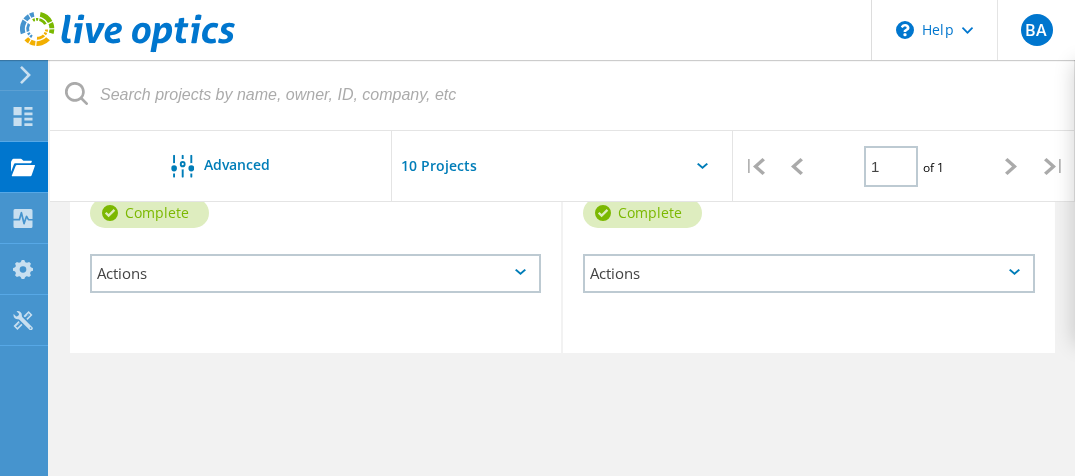 scroll, scrollTop: 348, scrollLeft: 0, axis: vertical 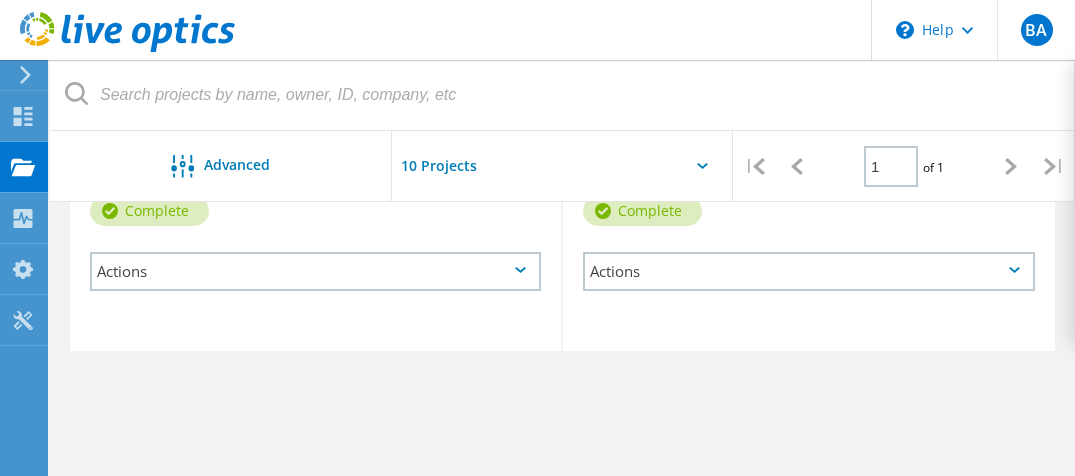 click on "Actions" 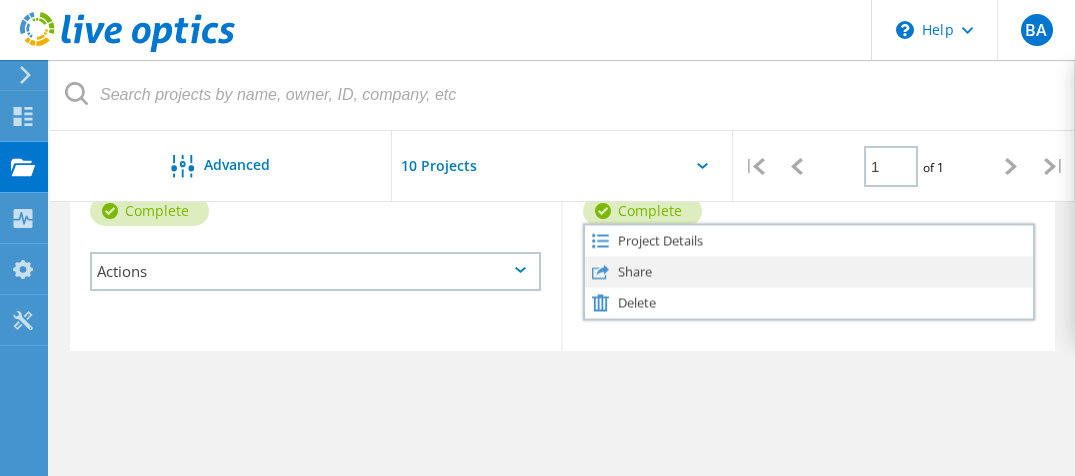 click on "Share" 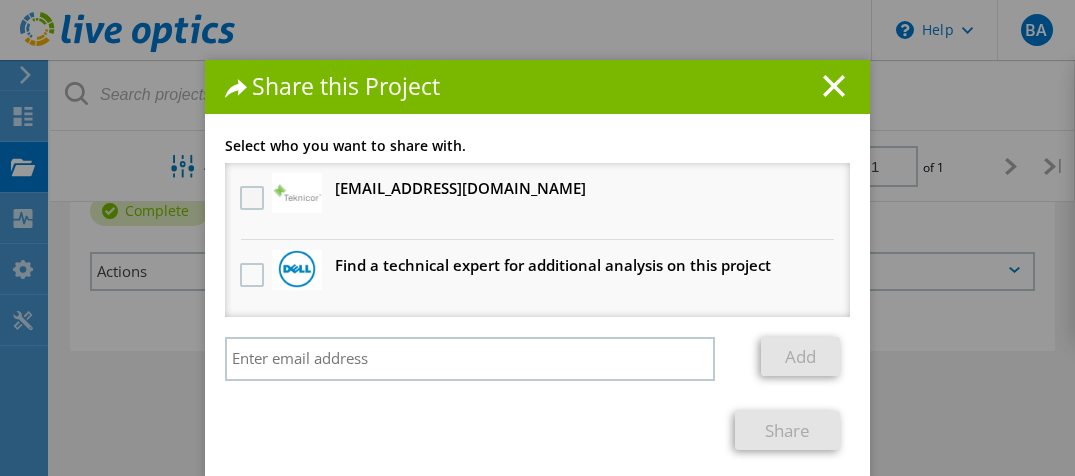 click at bounding box center (254, 197) 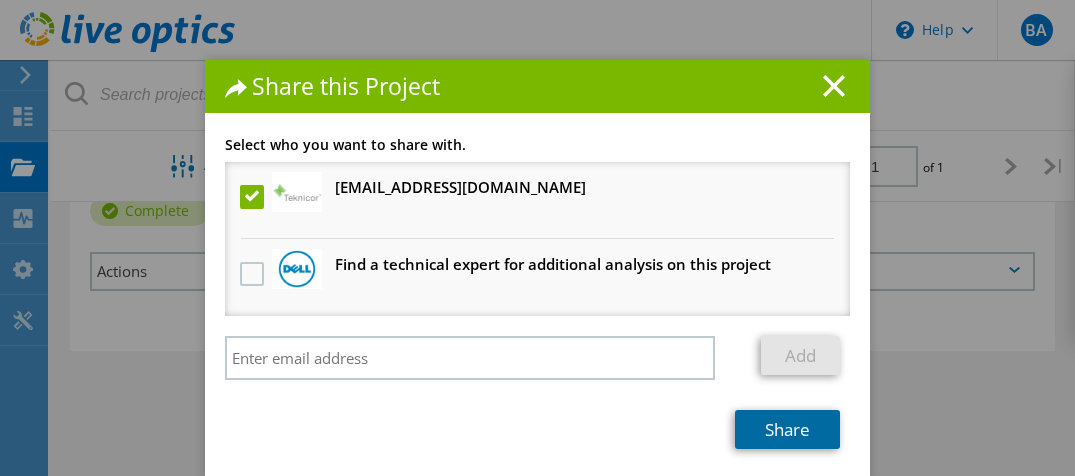 click on "Share" at bounding box center (787, 429) 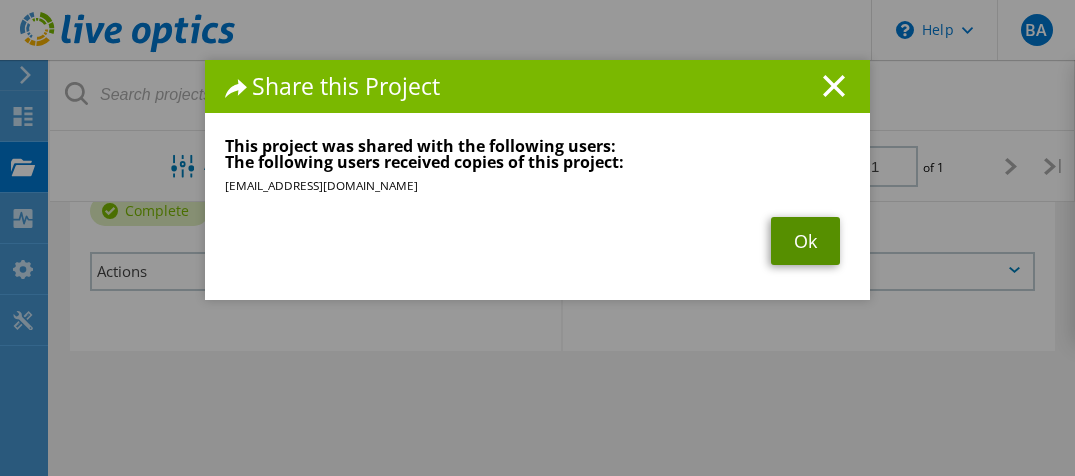 click on "Ok" at bounding box center (805, 241) 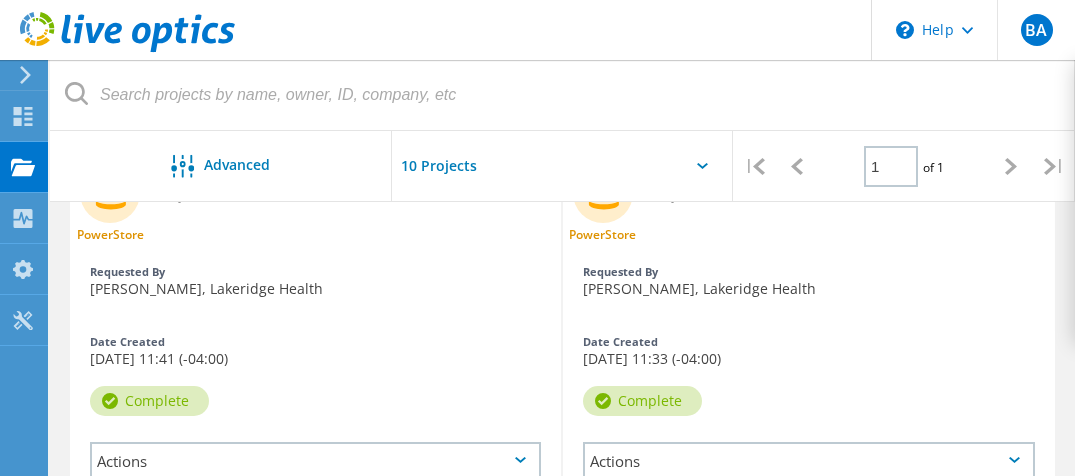 scroll, scrollTop: 244, scrollLeft: 0, axis: vertical 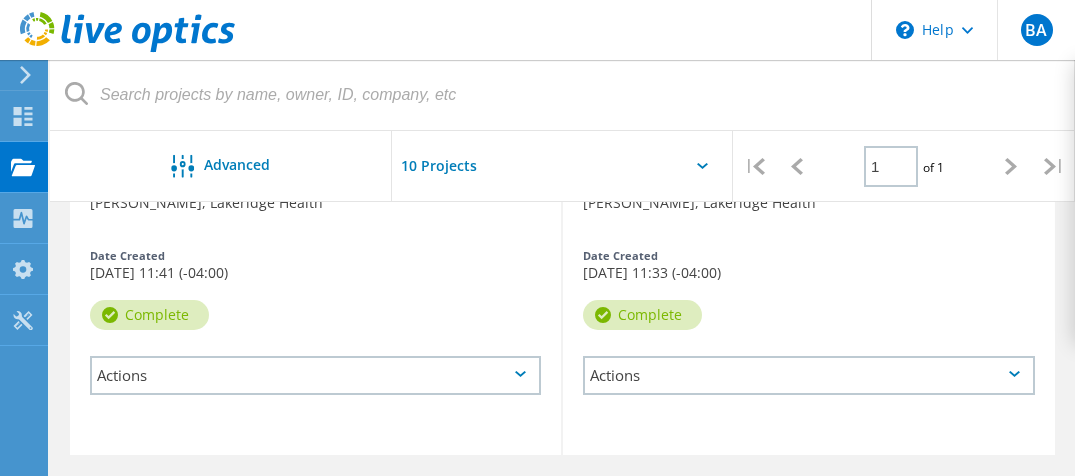 click on "Actions" 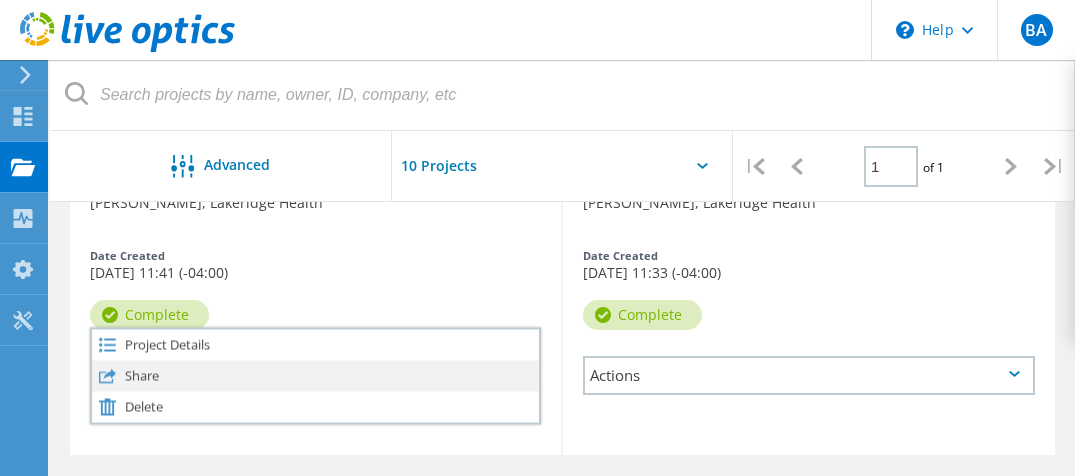 click on "Share" 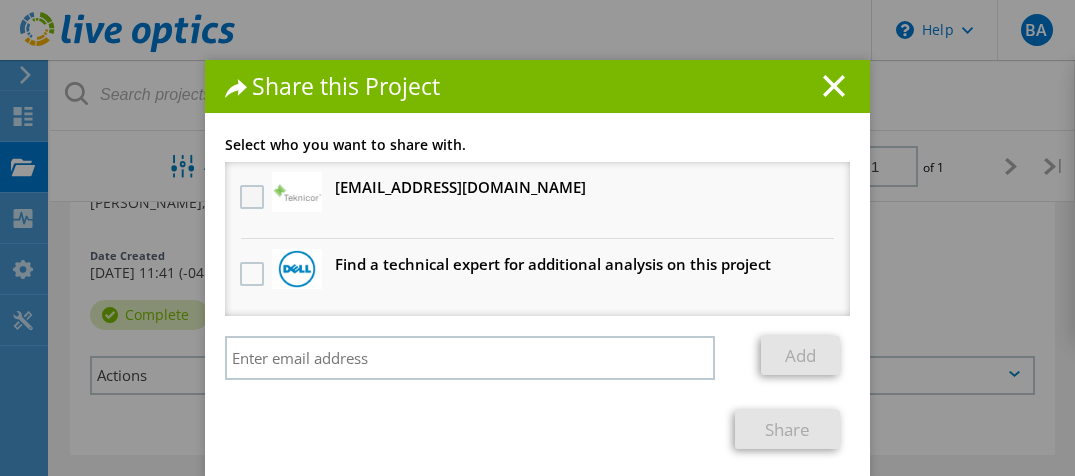 click at bounding box center (254, 197) 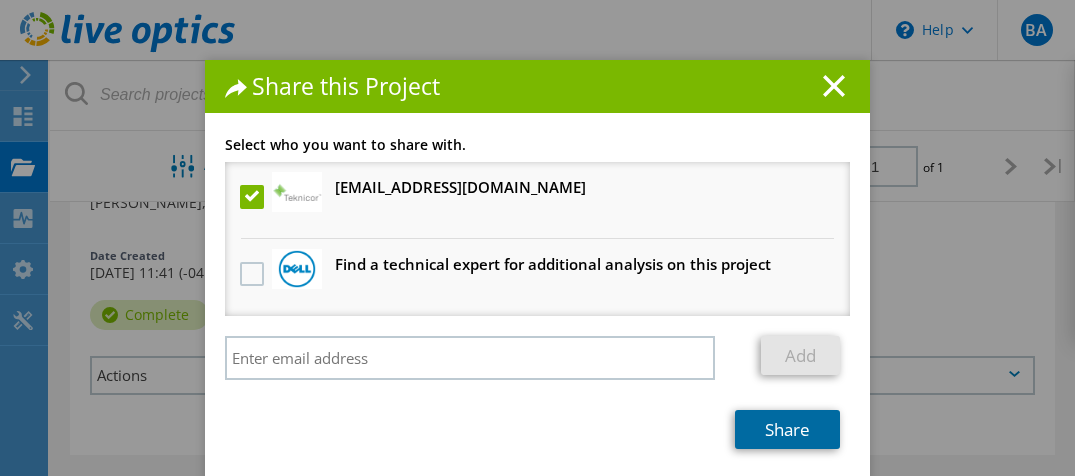 click on "Share" at bounding box center (787, 429) 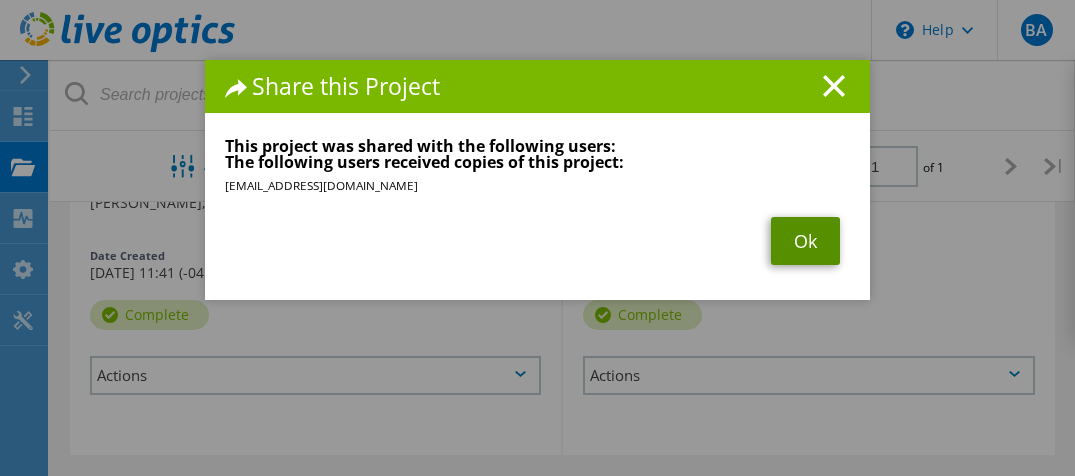 click on "Ok" at bounding box center [805, 241] 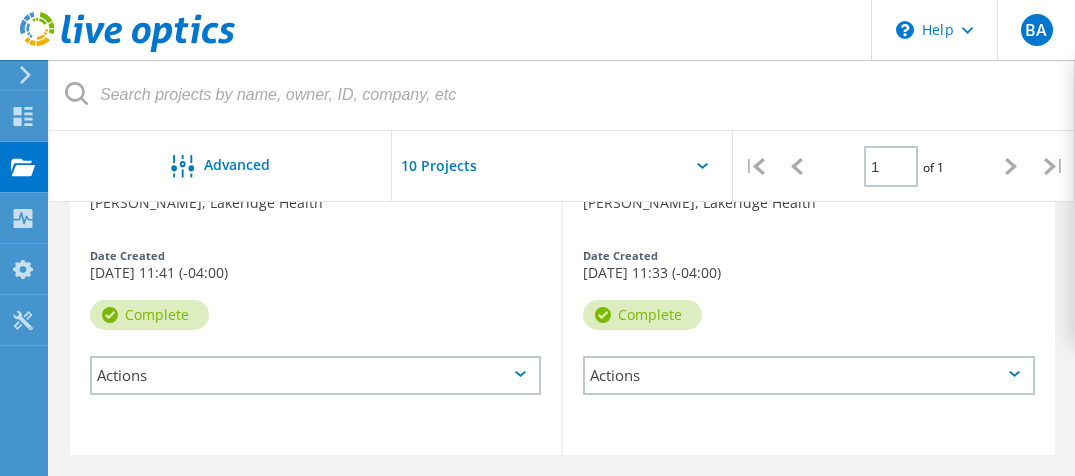 click on "PowerStore  LHO Powerstore 07-11-25  Project ID: 2972640  Requested By  Bryan Aquino, Lakeridge Health  Date Created  07/11/2025, 11:33 (-04:00)   Complete
Actions" 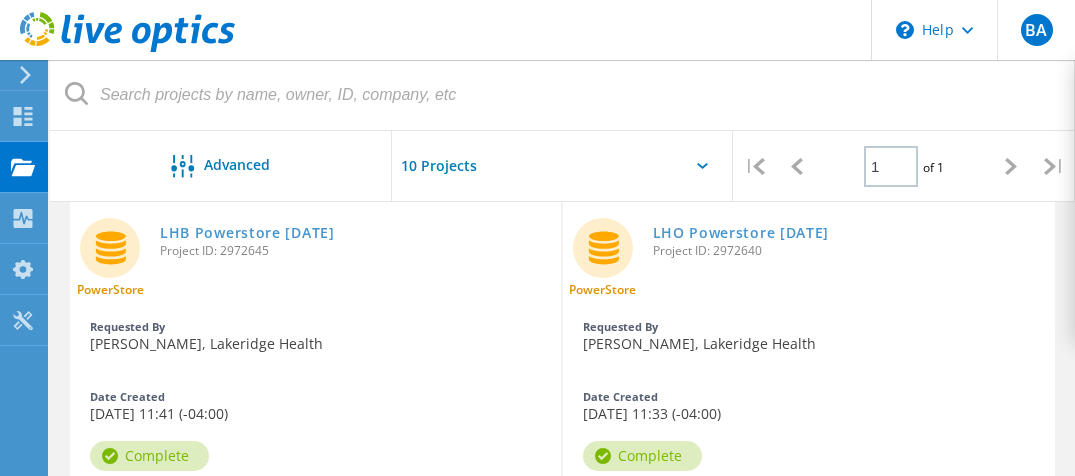 scroll, scrollTop: 101, scrollLeft: 0, axis: vertical 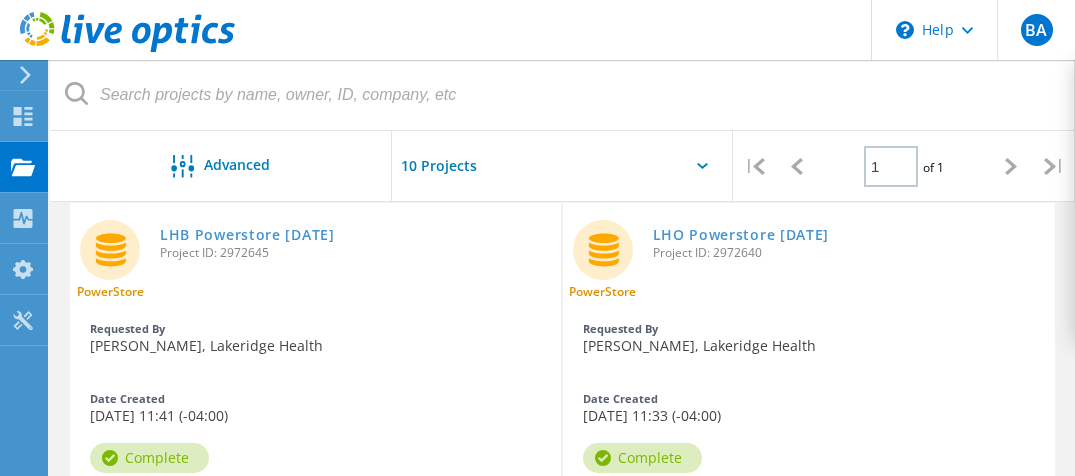 click on "PowerStore  LHO Powerstore 07-11-25  Project ID: 2972640  Requested By  Bryan Aquino, Lakeridge Health  Date Created  07/11/2025, 11:33 (-04:00)   Complete
Actions" 